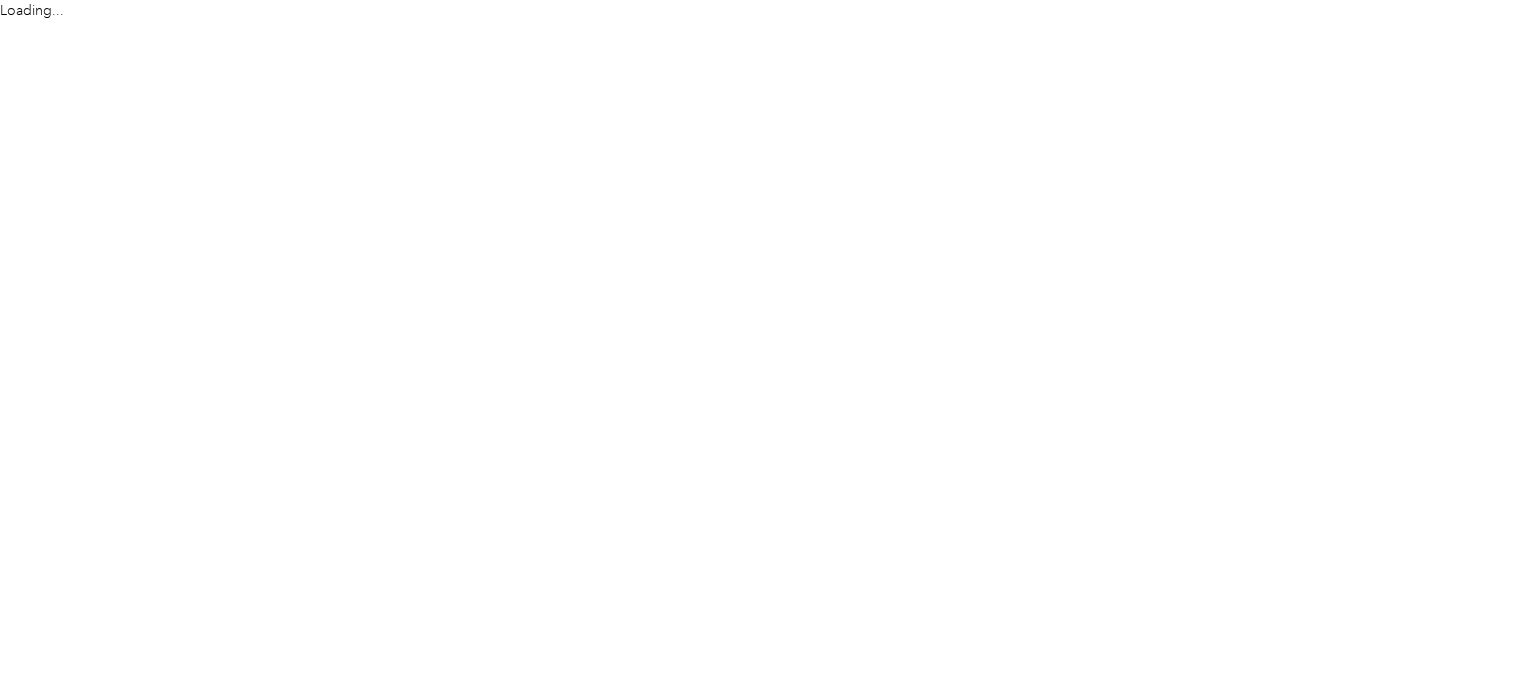 scroll, scrollTop: 0, scrollLeft: 0, axis: both 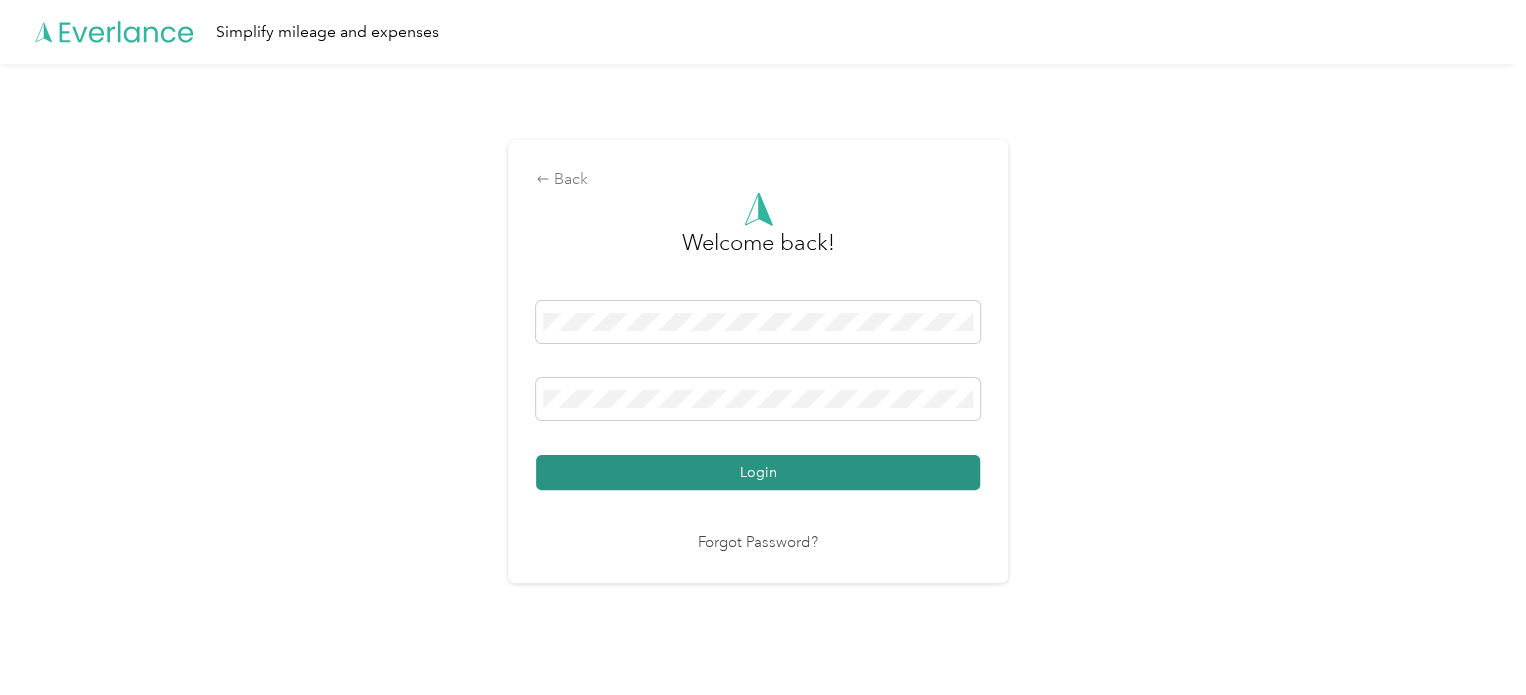 click on "Login" at bounding box center (758, 472) 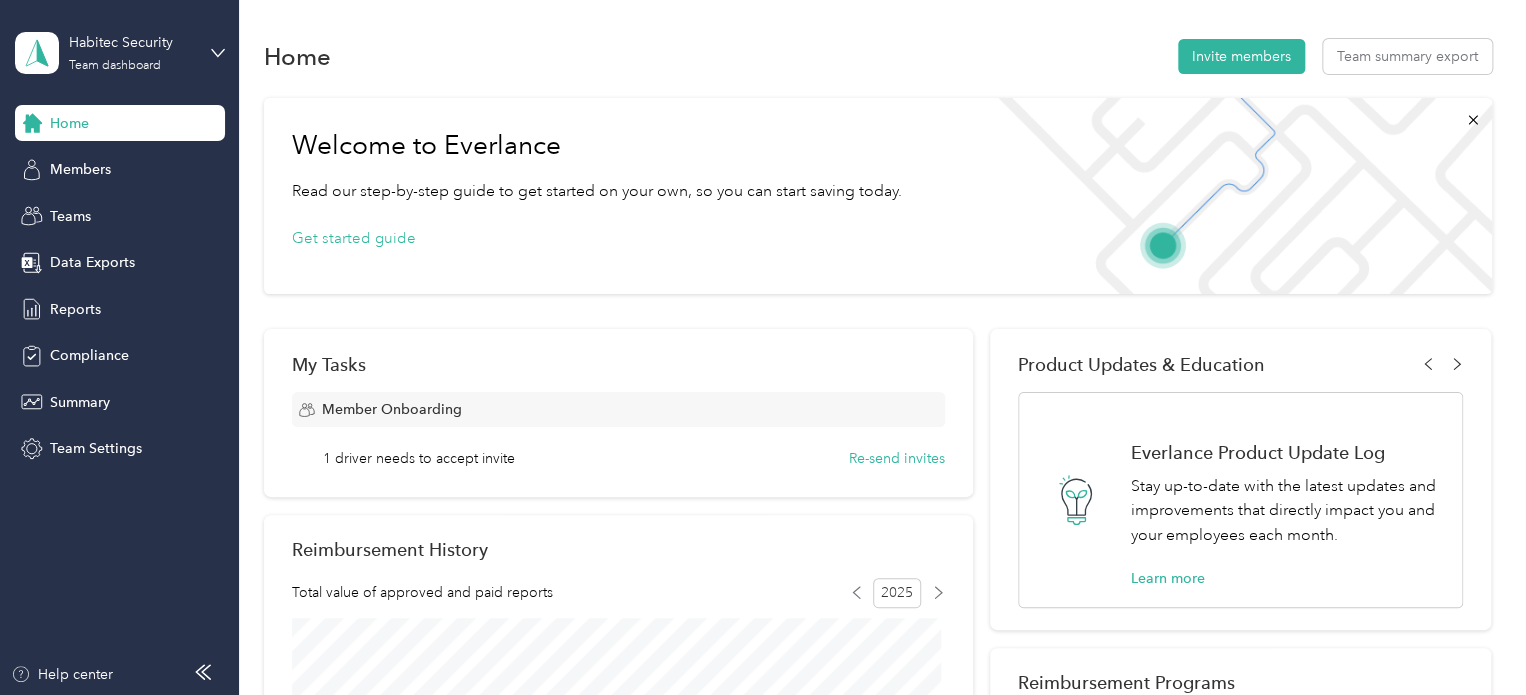 click on "Habitec Security Team dashboard" at bounding box center (120, 53) 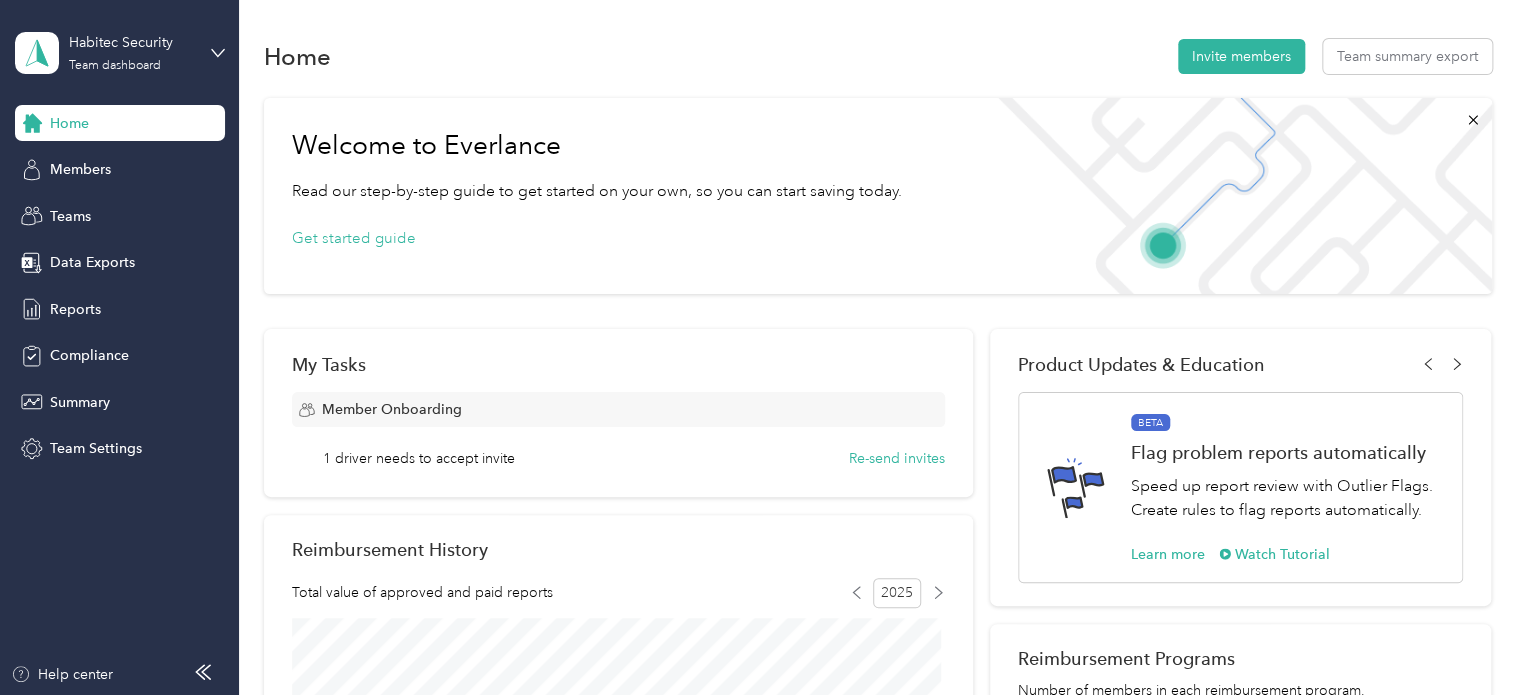click on "Team dashboard Personal dashboard Log out" at bounding box center (167, 210) 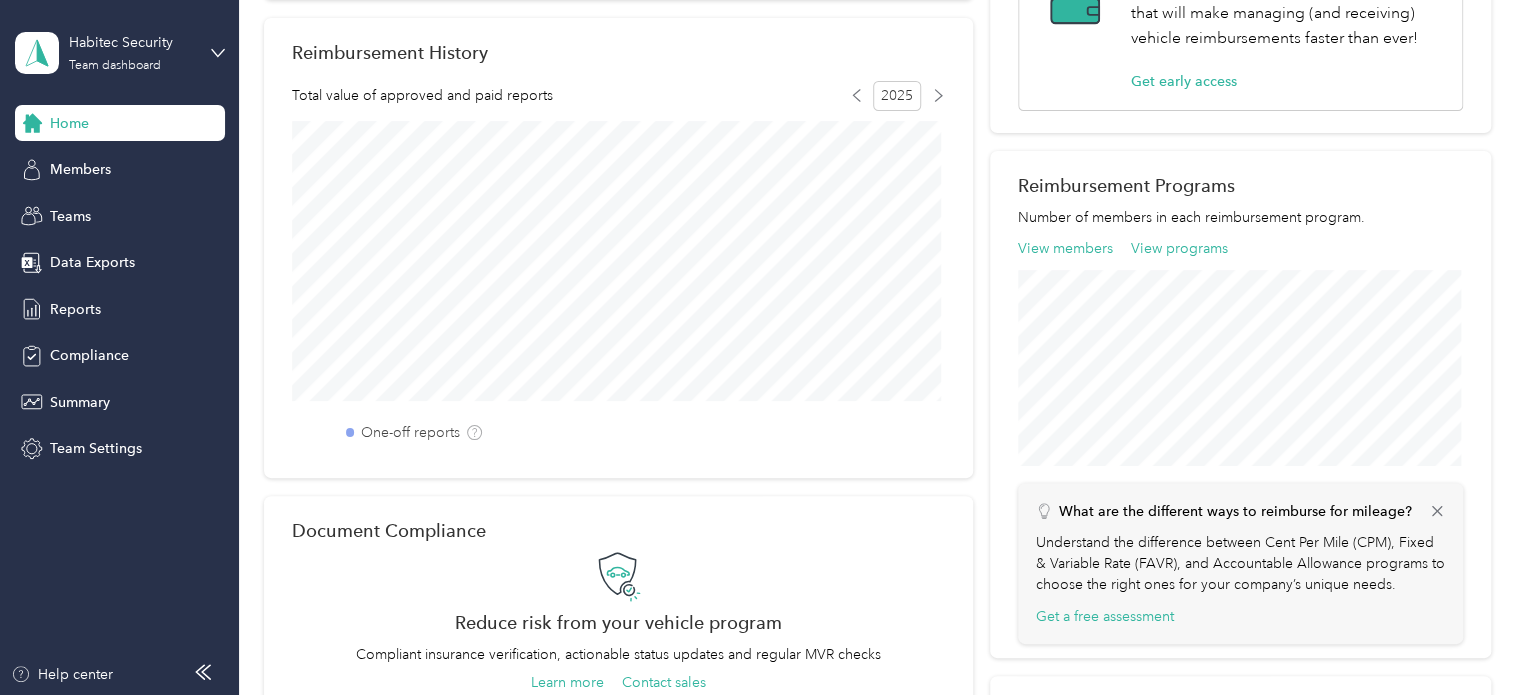 scroll, scrollTop: 0, scrollLeft: 0, axis: both 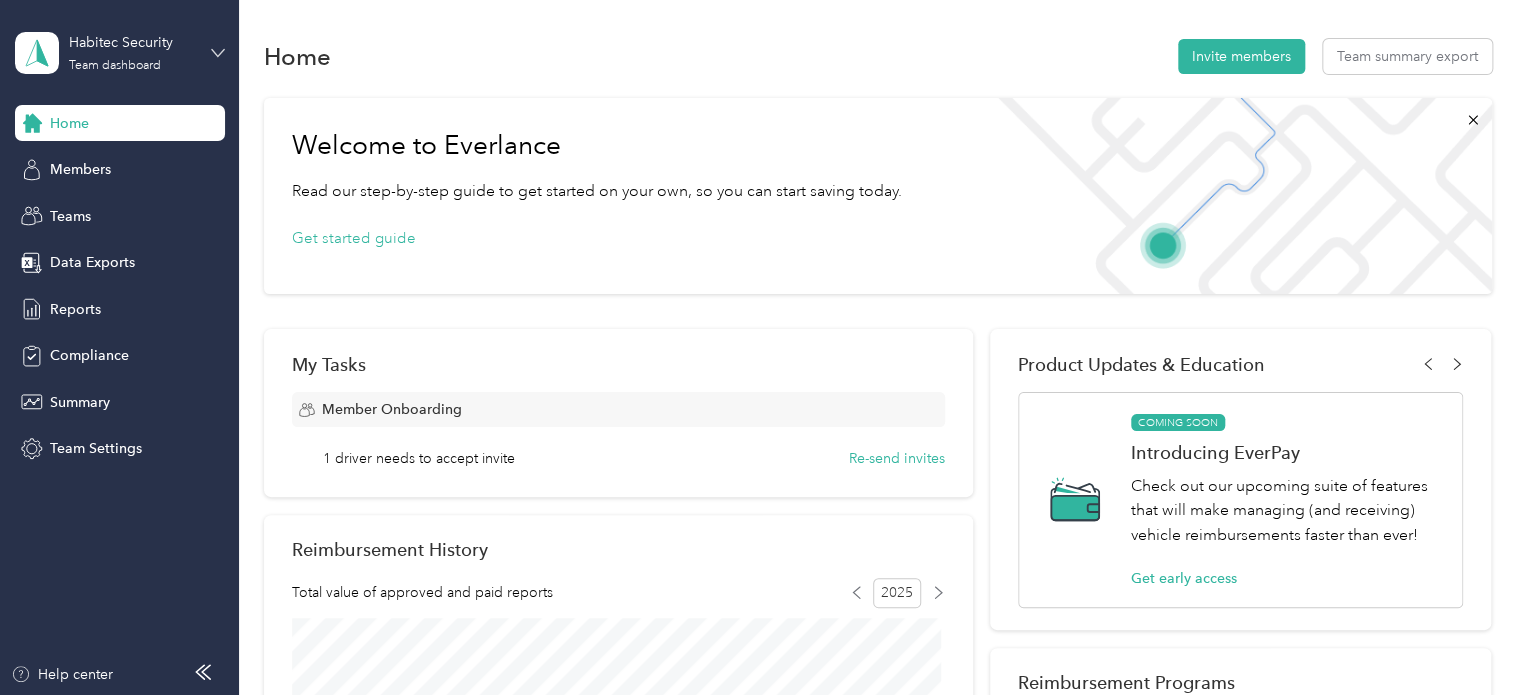 click 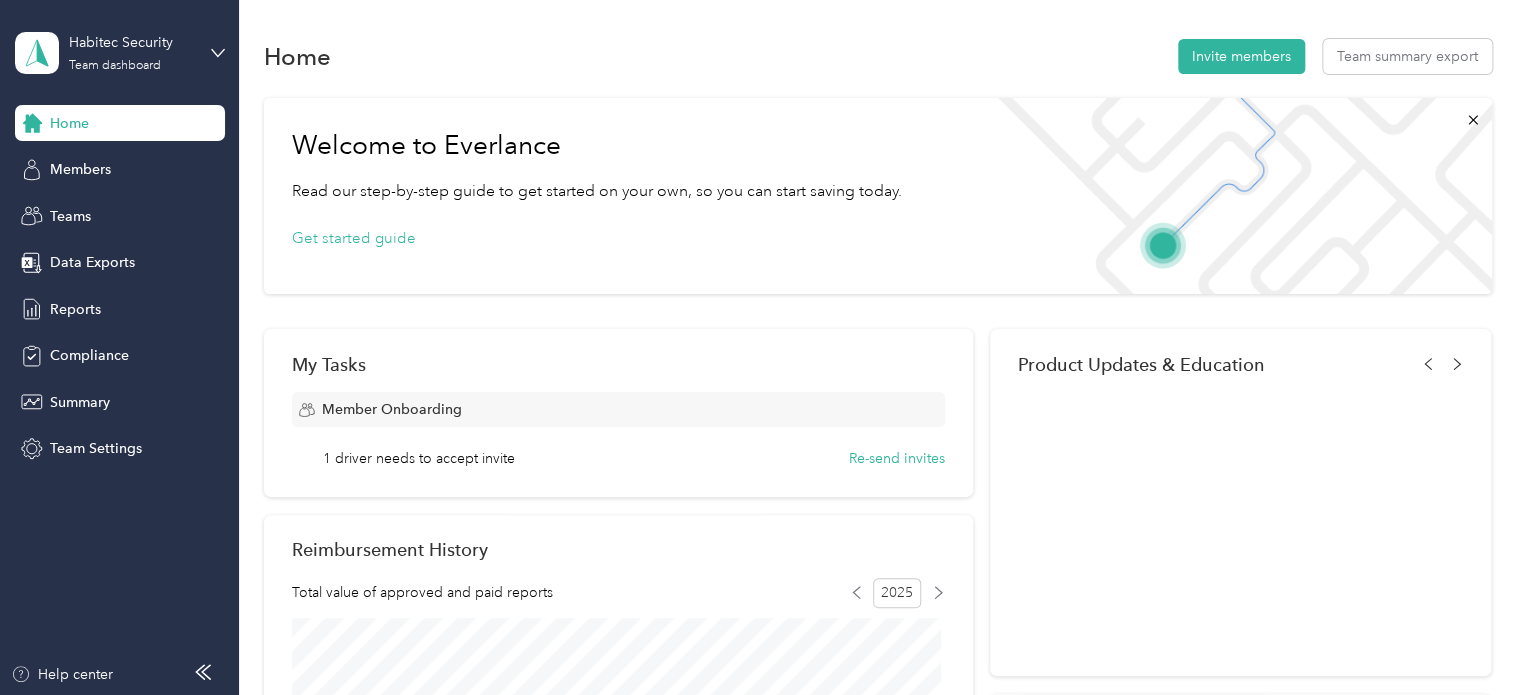 click on "Personal dashboard" at bounding box center [167, 199] 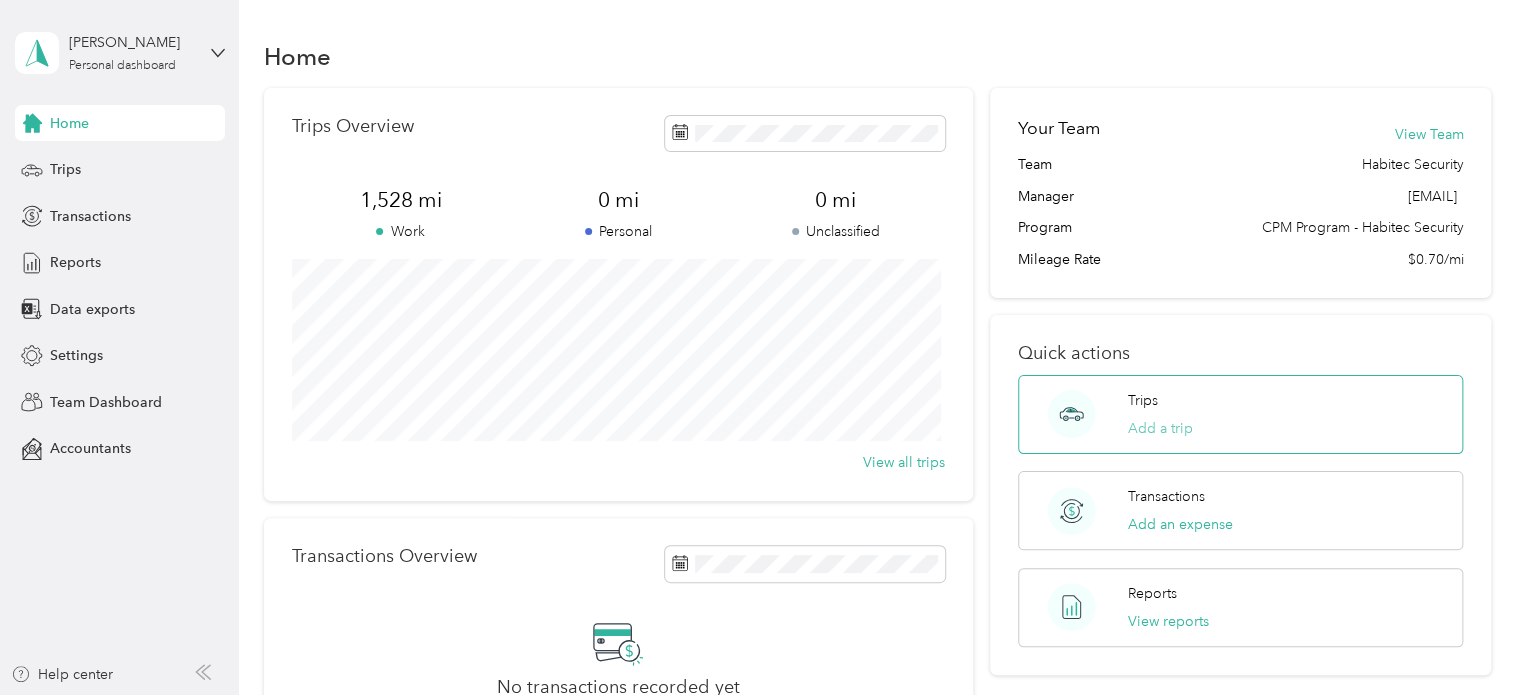 click on "Add a trip" at bounding box center (1160, 428) 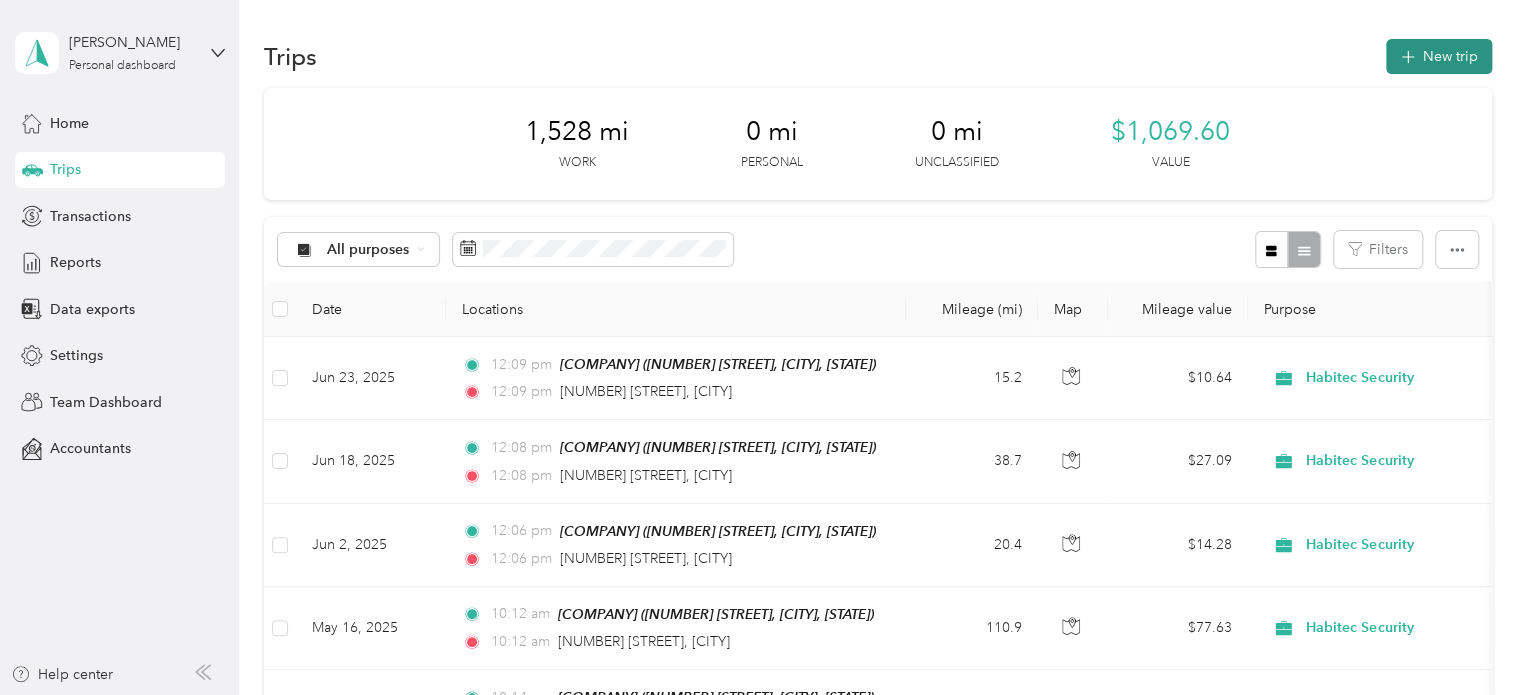 click on "New trip" at bounding box center [1439, 56] 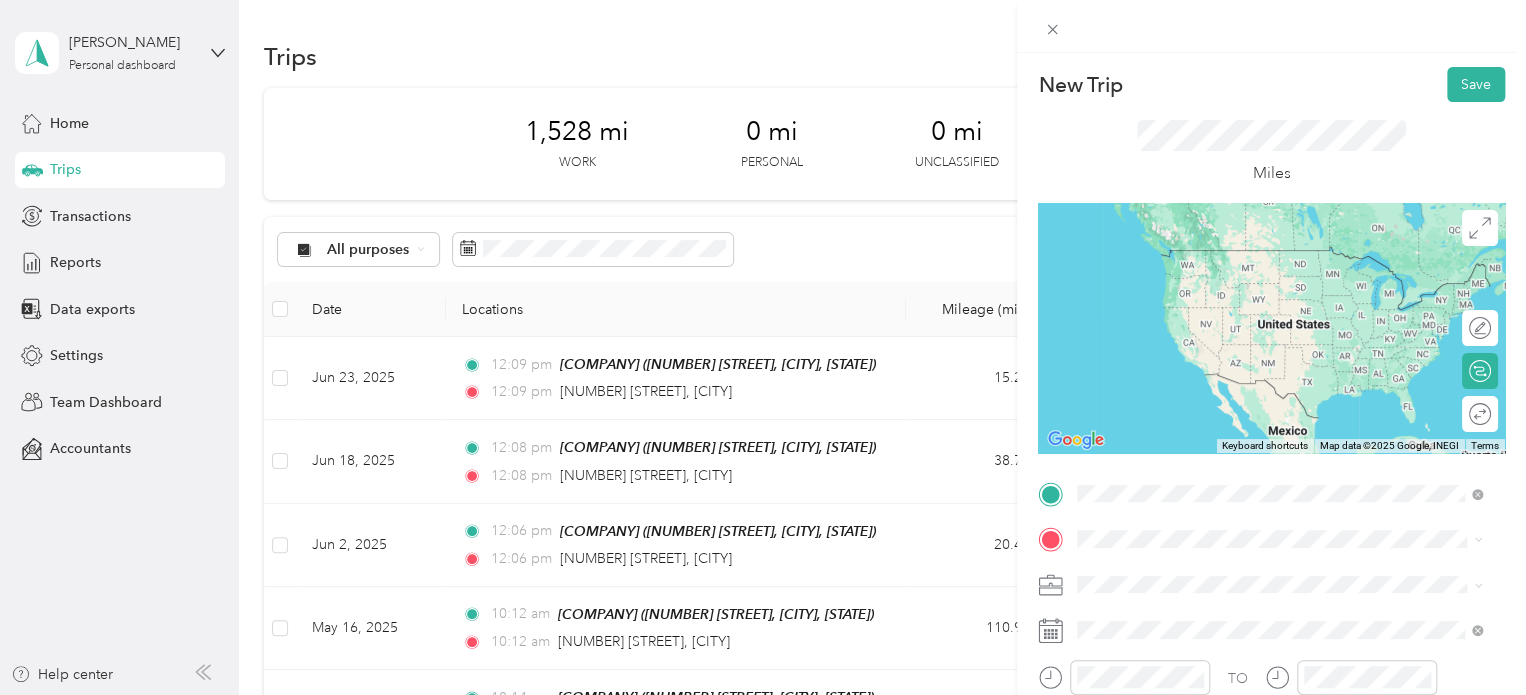 click on "[COMPANY] ([NUMBER] [STREET], [POSTAL_CODE], [CITY], [STATE], [COUNTRY])" at bounding box center (1295, 279) 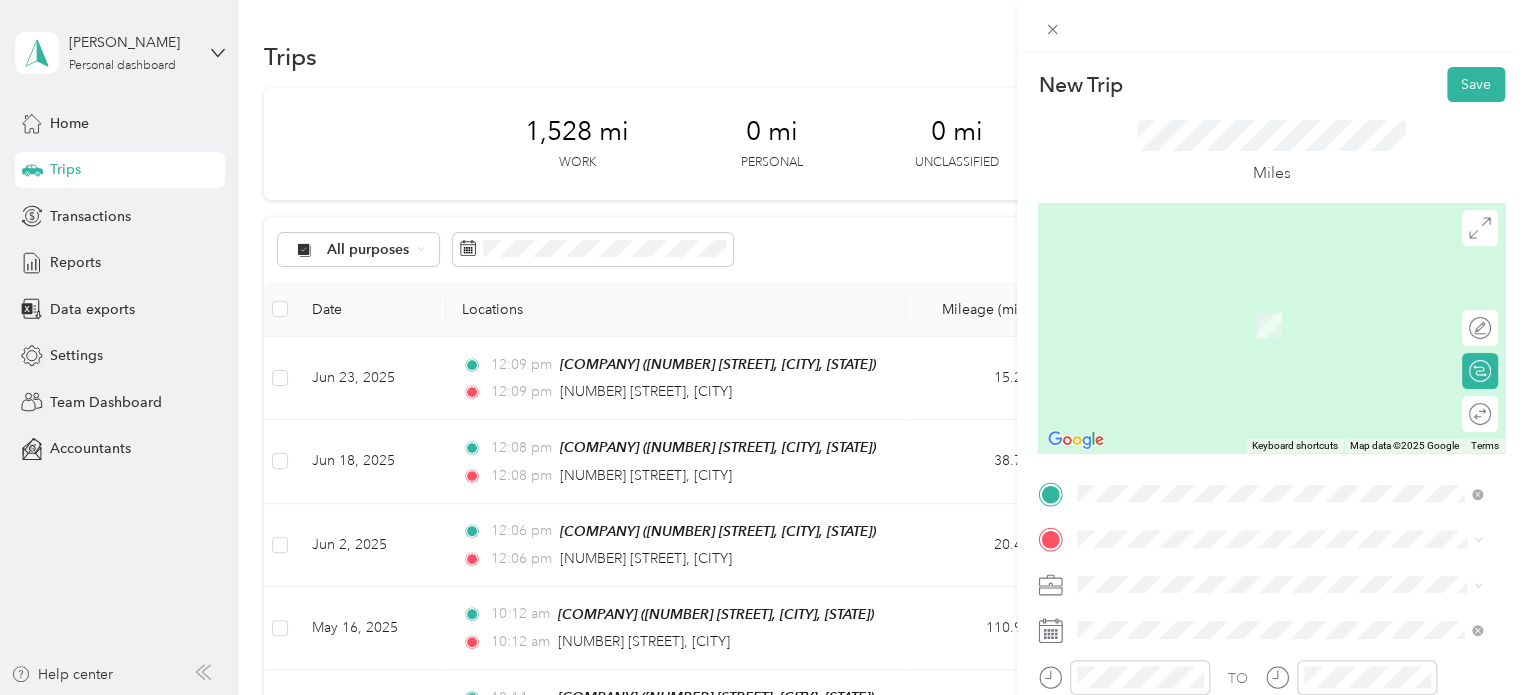 click on "[POSTAL_CODE] [STREET]
[CITY], [STATE] [POSTAL_CODE], [COUNTRY]" at bounding box center [1259, 433] 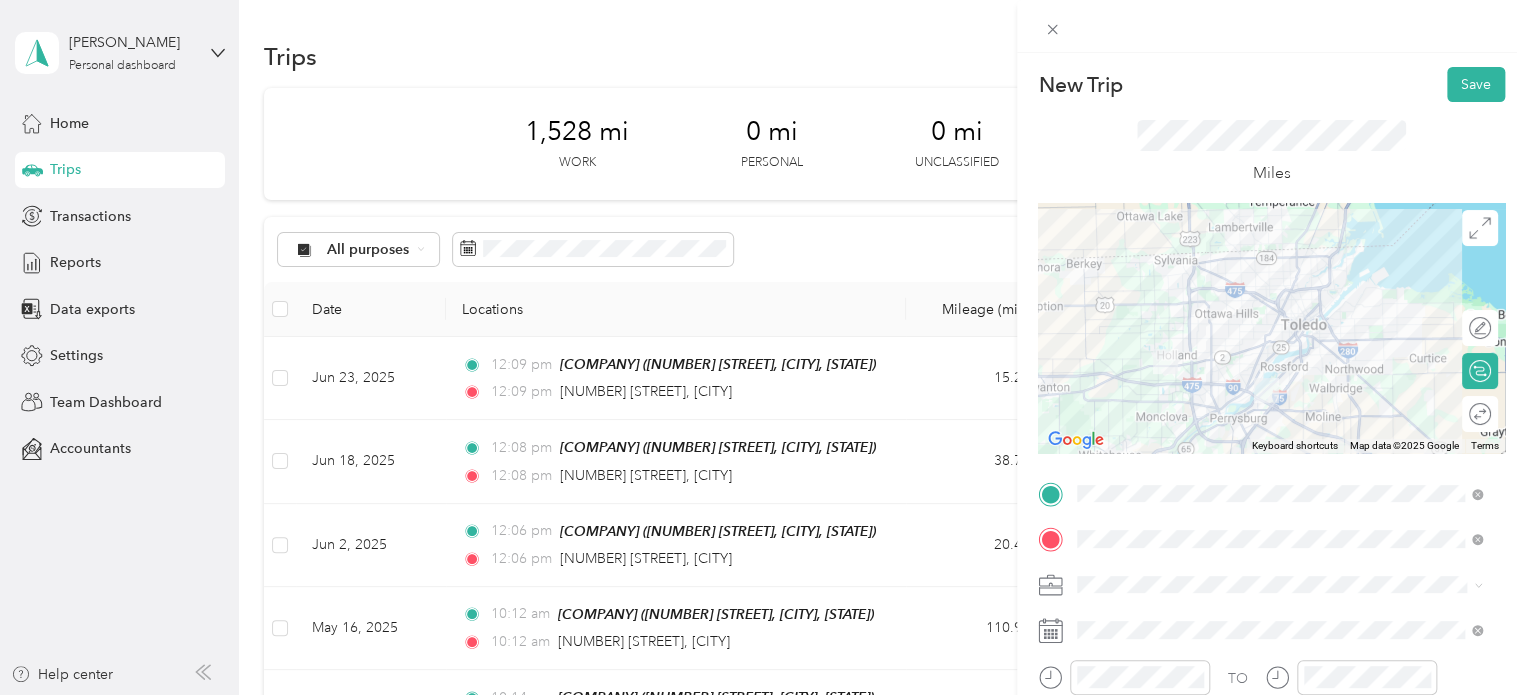 click on "Round trip" at bounding box center (1491, 414) 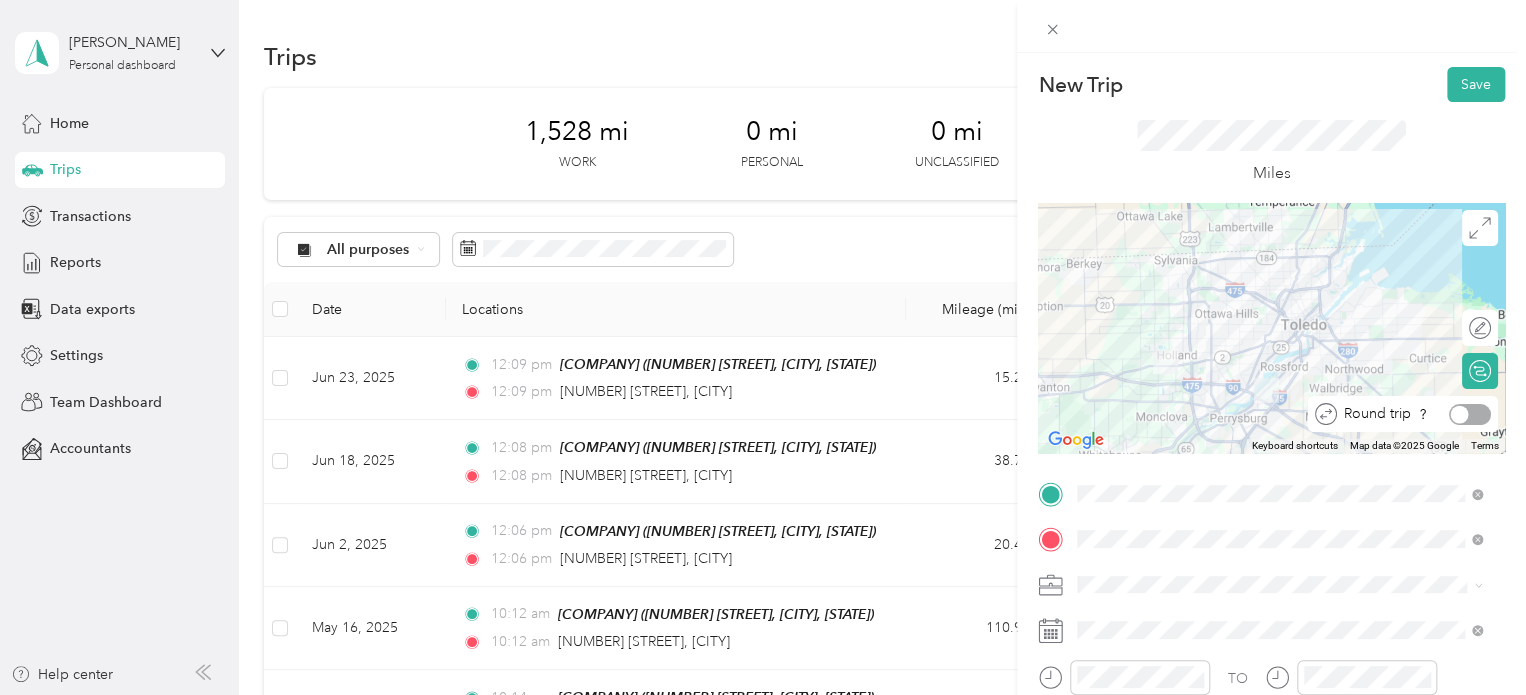 click at bounding box center (1460, 414) 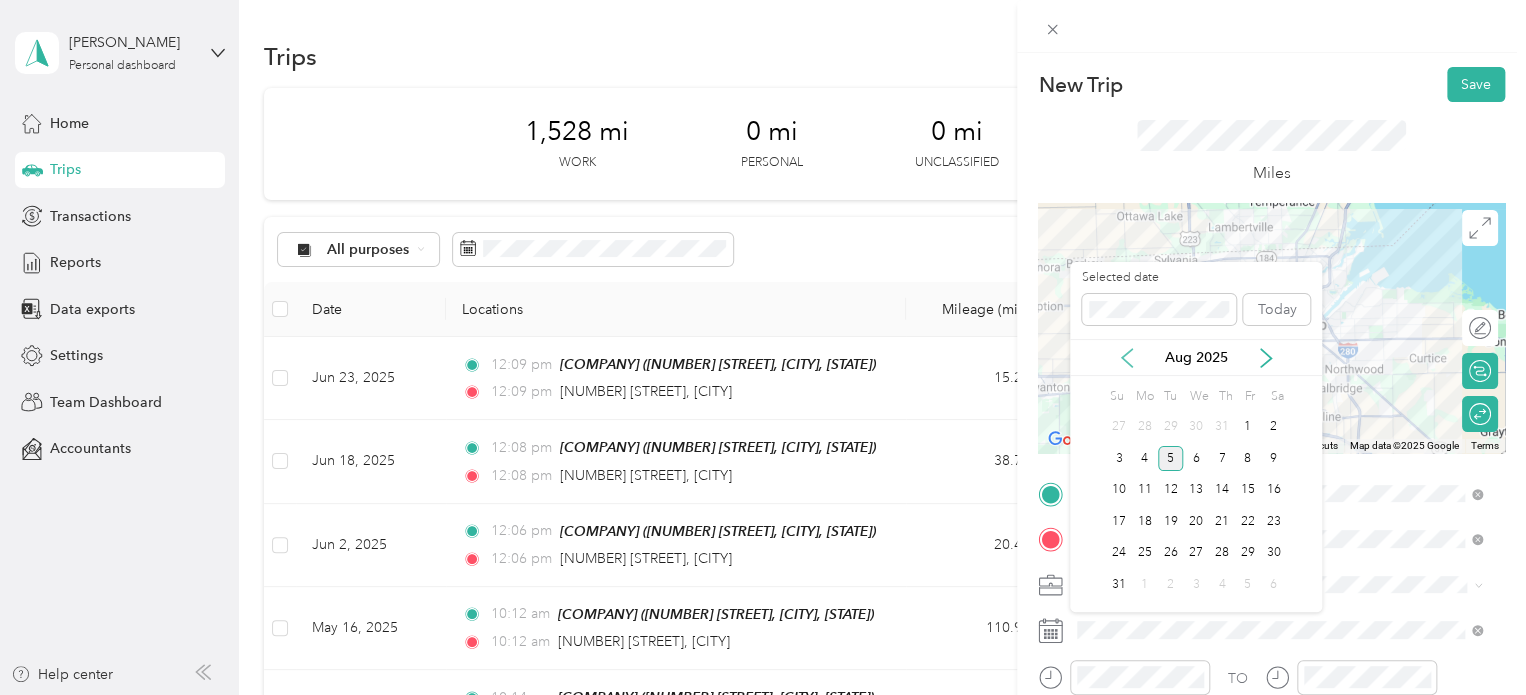 click 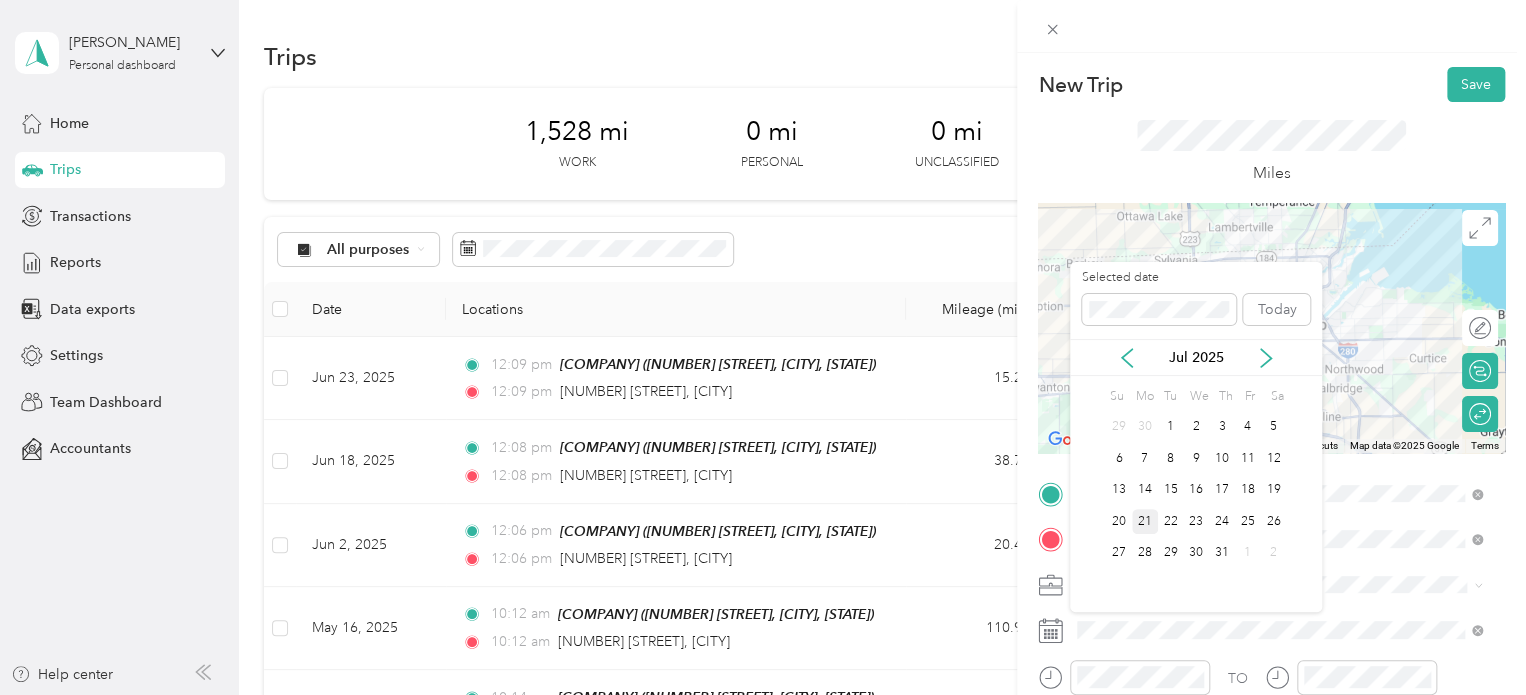 click on "21" at bounding box center (1145, 521) 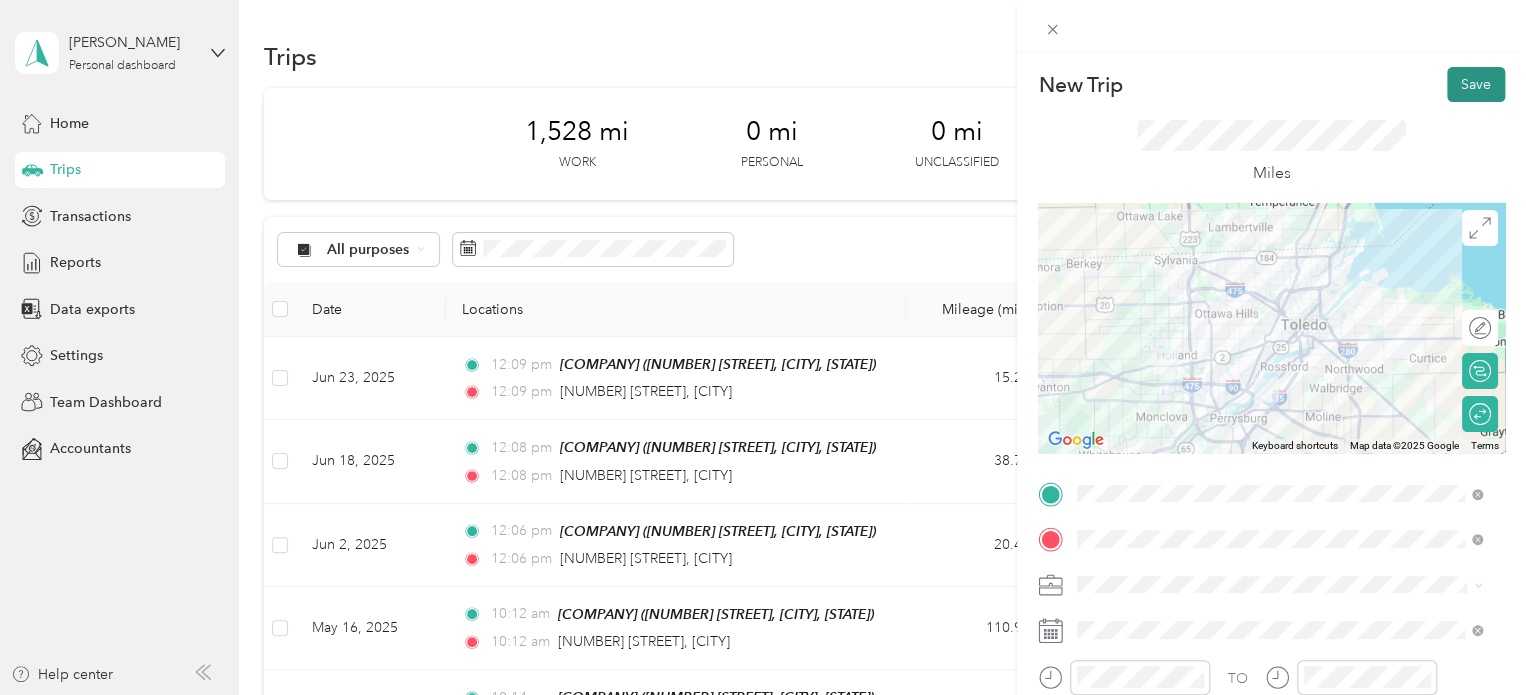 click on "Save" at bounding box center [1476, 84] 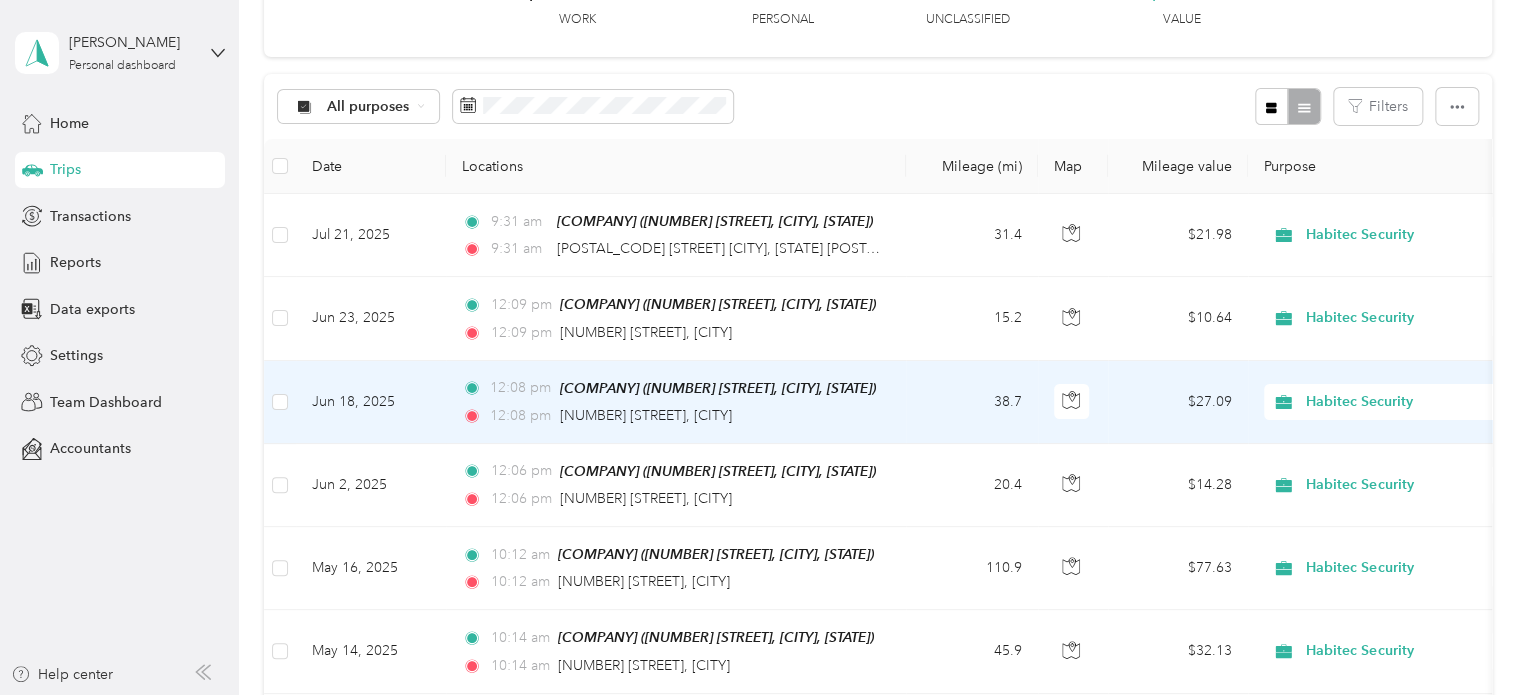 scroll, scrollTop: 100, scrollLeft: 0, axis: vertical 